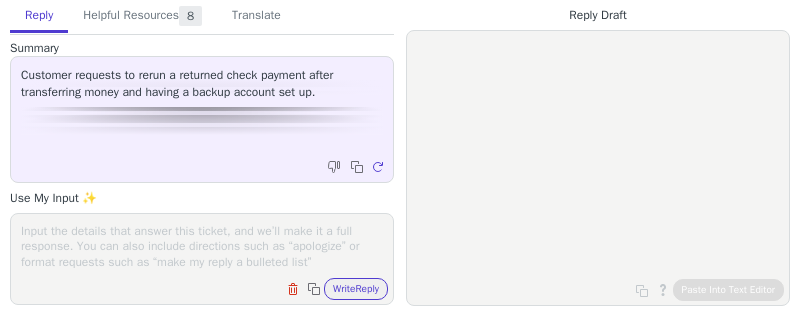 scroll, scrollTop: 0, scrollLeft: 0, axis: both 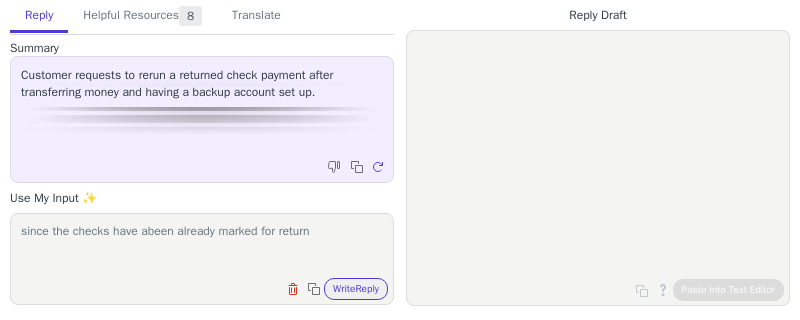 click on "since the checks have abeen already marked for return" at bounding box center [202, 246] 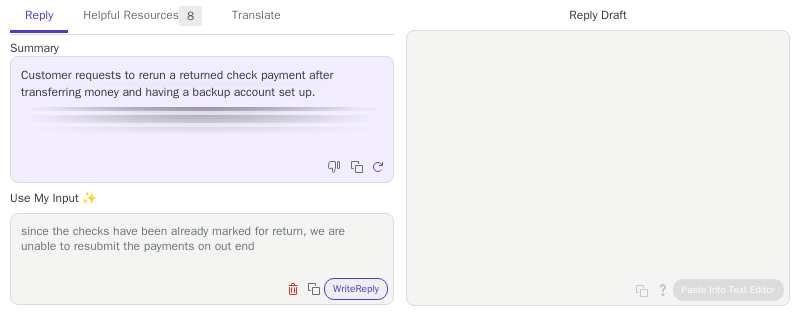 drag, startPoint x: 289, startPoint y: 251, endPoint x: 256, endPoint y: 253, distance: 33.06055 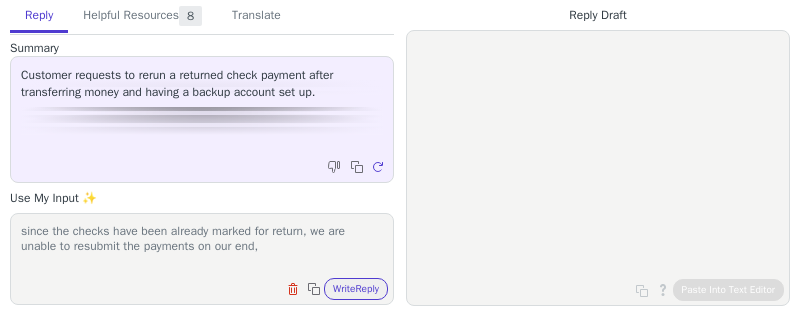 drag, startPoint x: 80, startPoint y: 232, endPoint x: 208, endPoint y: 242, distance: 128.39003 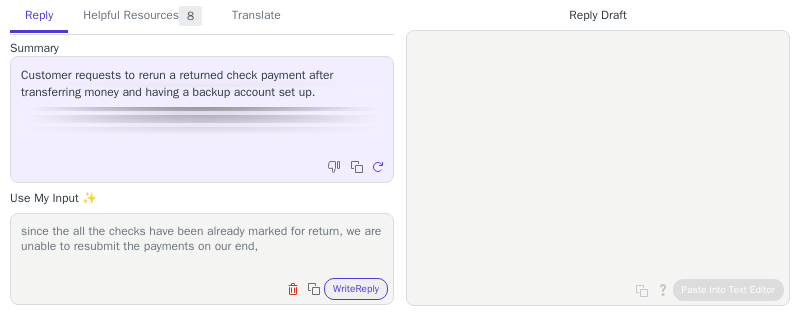 click on "since the all the checks have been already marked for return, we are unable to resubmit the payments on our end," at bounding box center (202, 246) 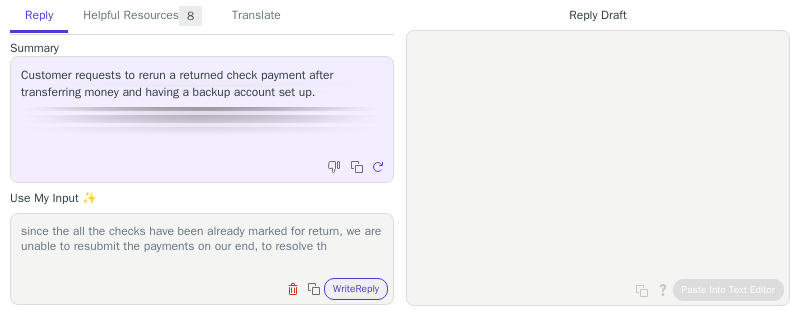 scroll, scrollTop: 1, scrollLeft: 0, axis: vertical 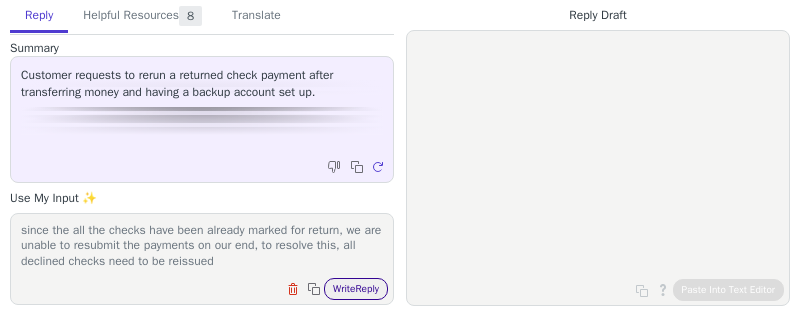 type on "since the all the checks have been already marked for return, we are unable to resubmit the payments on our end, to resolve this, all declined checks need to be reissued" 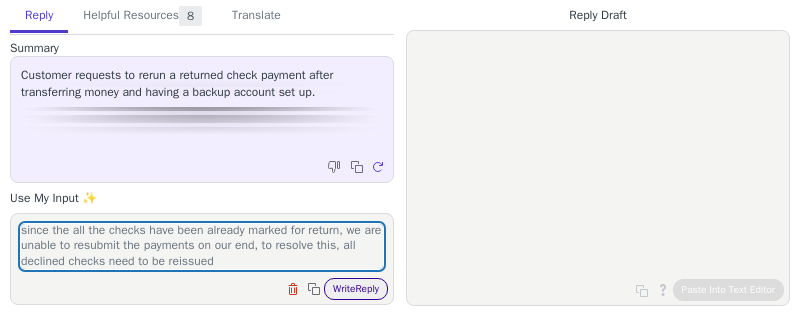 click on "Write  Reply" at bounding box center [356, 289] 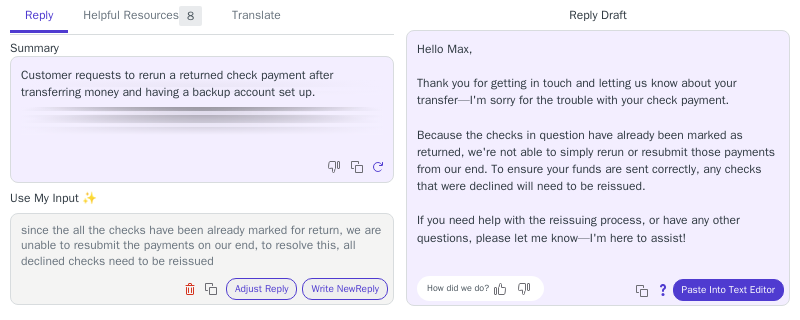 click on "Hello [FIRST], Thank you for getting in touch and letting us know about your transfer—I'm sorry for the trouble with your check payment. Because the checks in question have already been marked as returned, we're not able to simply rerun or resubmit those payments from our end. To ensure your funds are sent correctly, any checks that were declined will need to be reissued. If you need help with the reissuing process, or have any other questions, please let me know—I'm here to assist!" at bounding box center (598, 144) 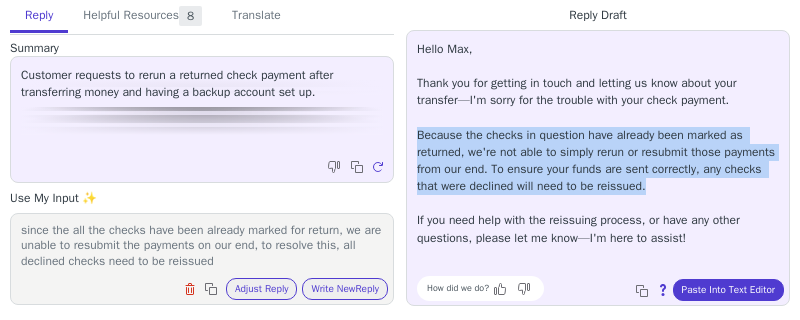 copy on "Because the checks in question have already been marked as returned, we're not able to simply rerun or resubmit those payments from our end. To ensure your funds are sent correctly, any checks that were declined will need to be reissued." 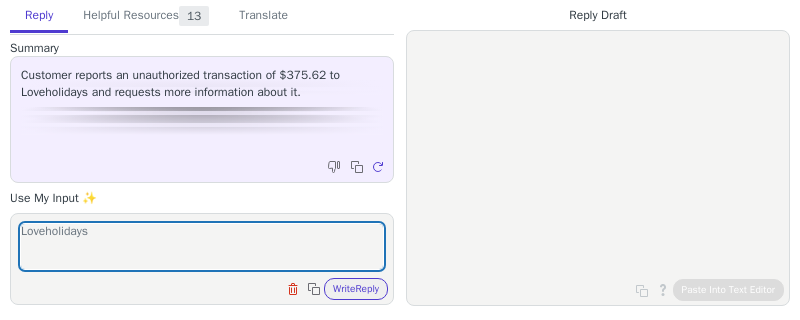 scroll, scrollTop: 0, scrollLeft: 0, axis: both 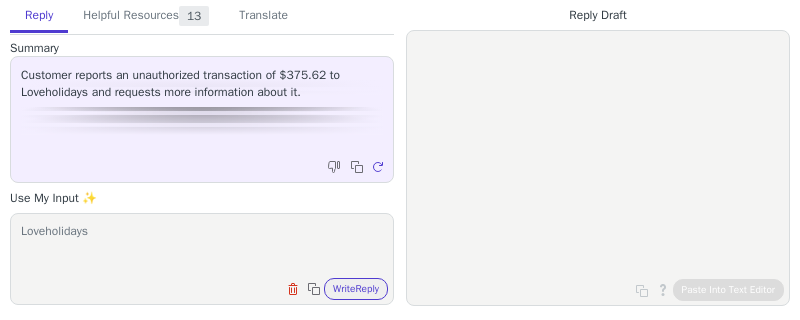 paste on "is a [COUNTRY]-based online travel agency specializing in customizable and affordable holiday packages." 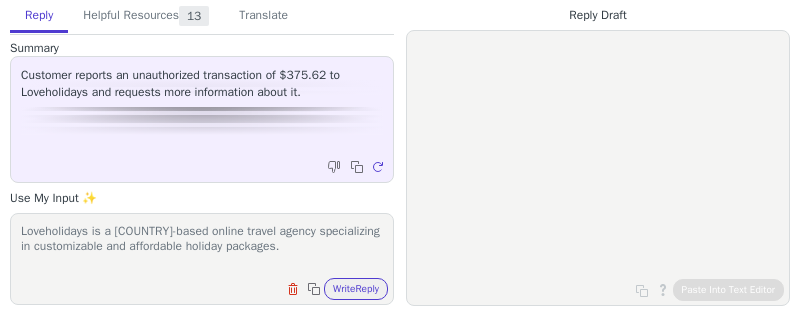 click on "Loveholidays is a UK-based online travel agency specializing in customizable and affordable holiday packages." at bounding box center [202, 246] 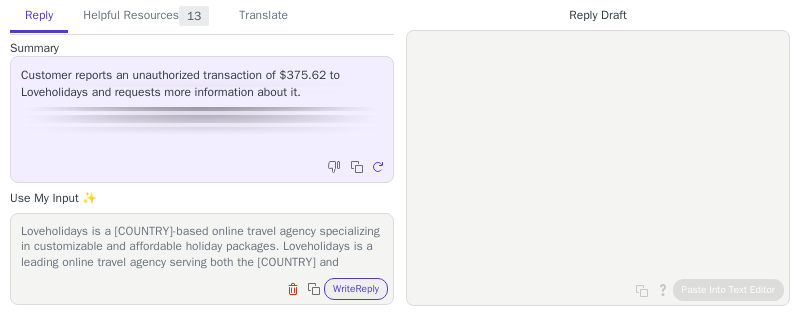 scroll, scrollTop: 16, scrollLeft: 0, axis: vertical 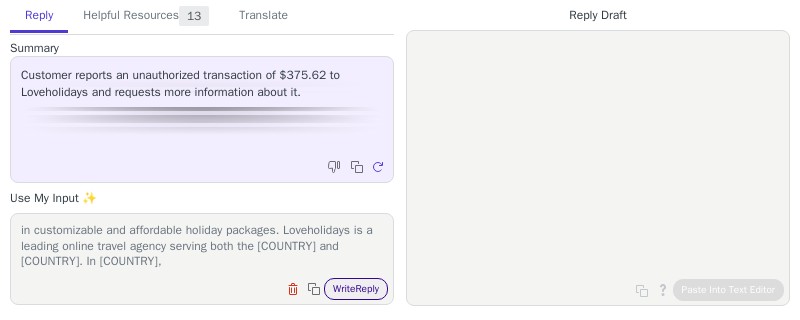 type on "Loveholidays is a UK-based online travel agency specializing in customizable and affordable holiday packages. Loveholidays is a leading online travel agency serving both the UK and Ireland. In Ireland," 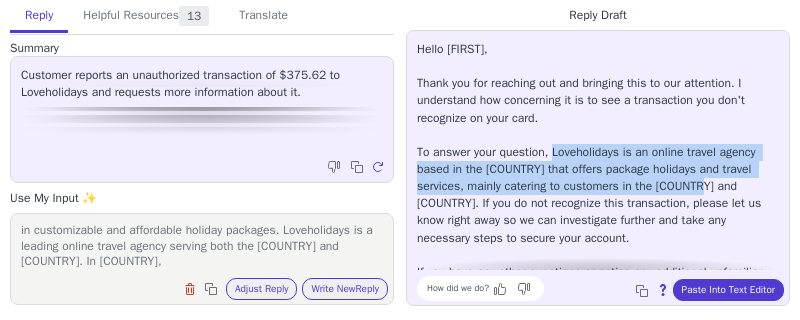 copy on "Loveholidays is an online travel agency based in the UK that offers package holidays and travel services, mainly catering to customers in the UK and Ireland" 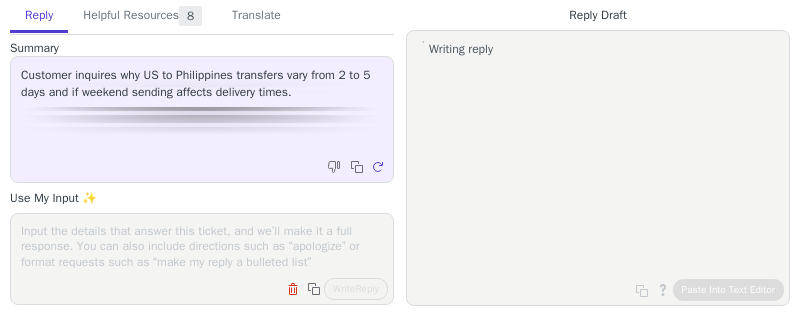 scroll, scrollTop: 0, scrollLeft: 0, axis: both 